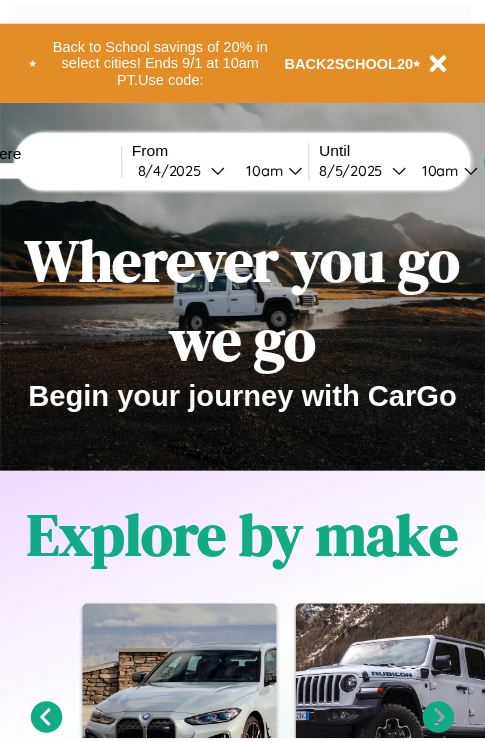 scroll, scrollTop: 0, scrollLeft: 0, axis: both 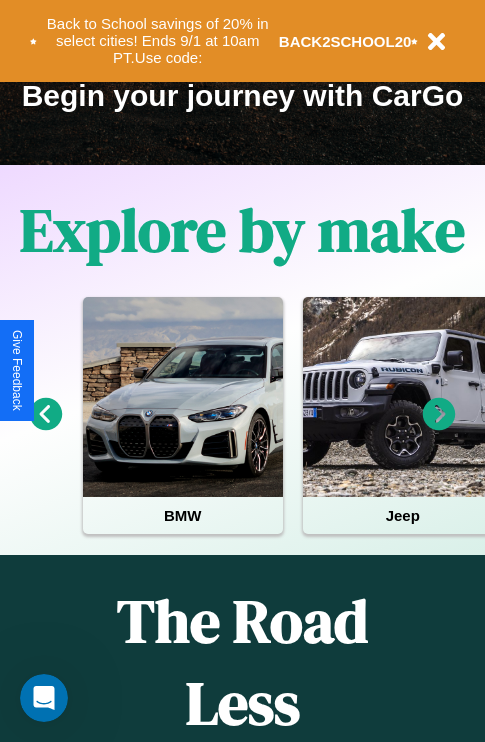 click 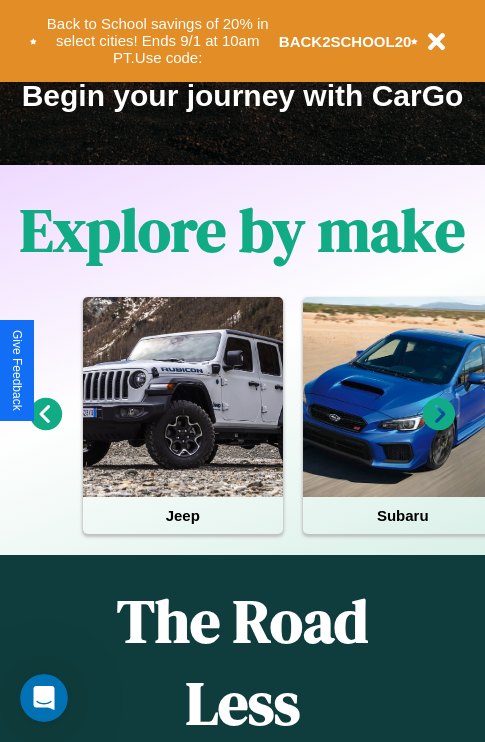 click 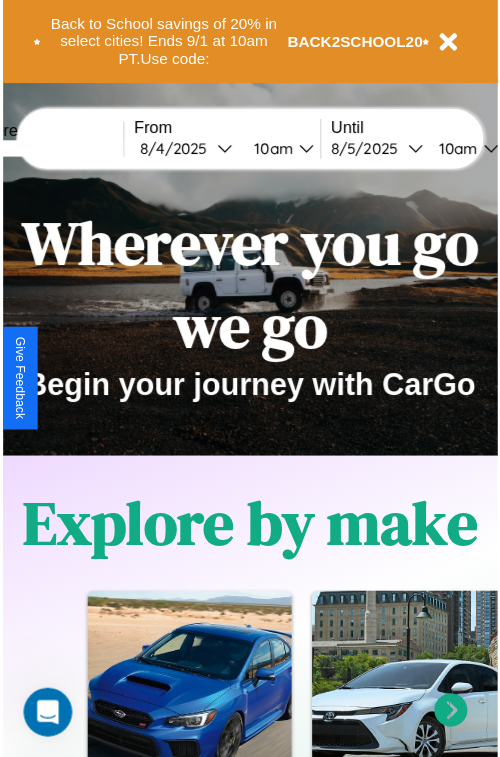 scroll, scrollTop: 0, scrollLeft: 0, axis: both 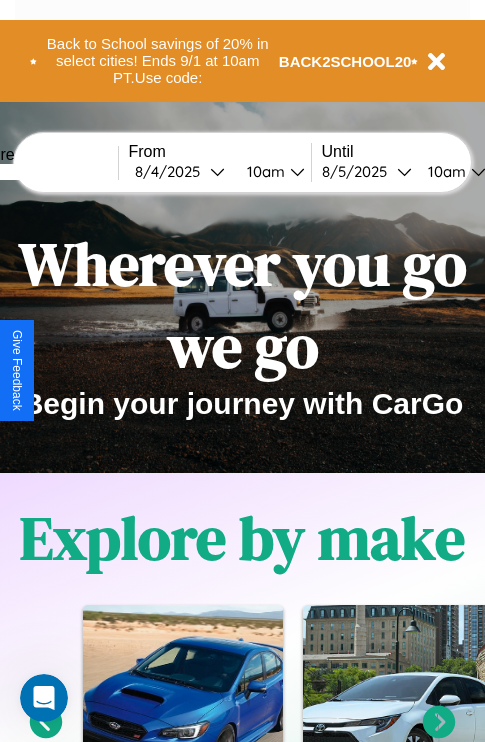 click at bounding box center [43, 172] 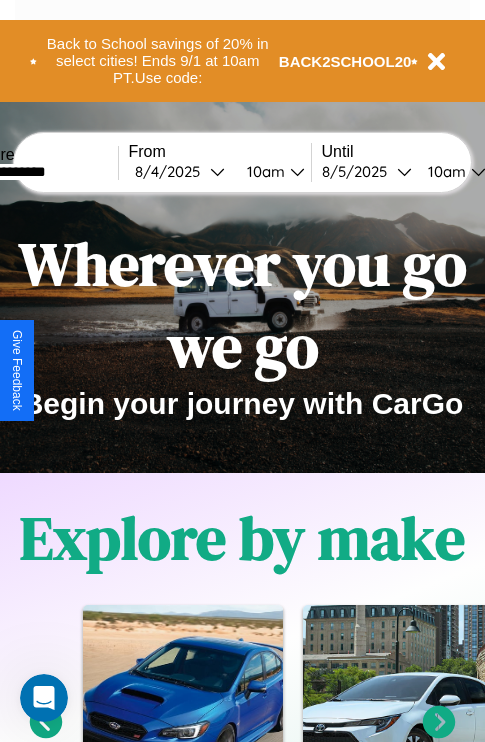 type on "**********" 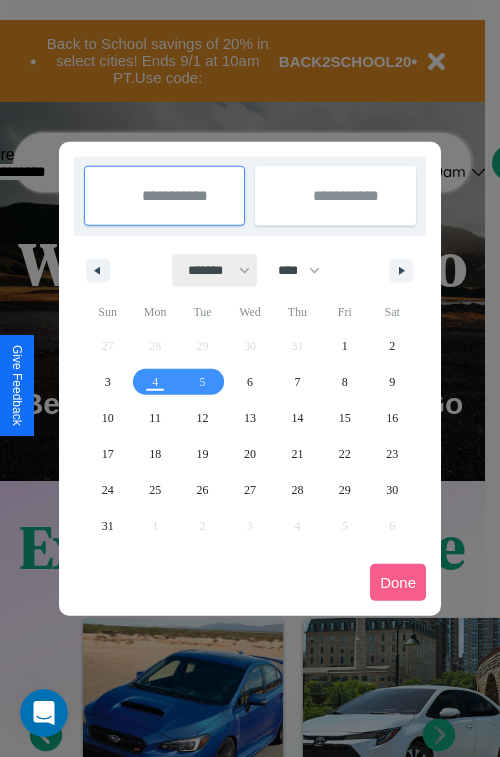 click on "******* ******** ***** ***** *** **** **** ****** ********* ******* ******** ********" at bounding box center (215, 270) 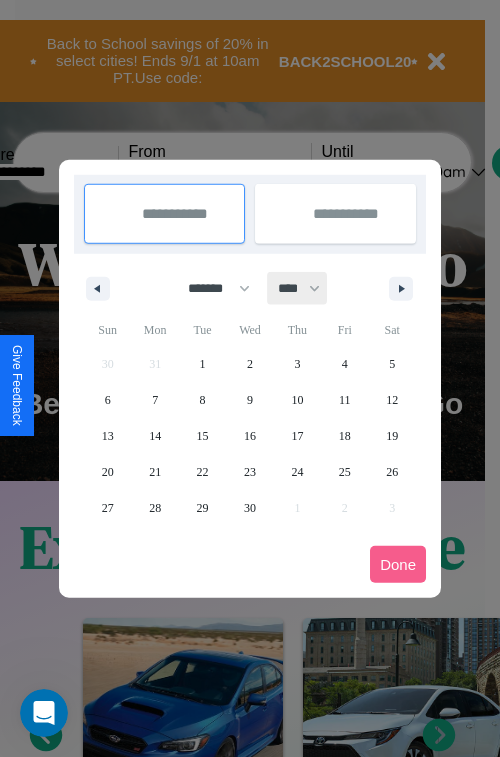 click on "**** **** **** **** **** **** **** **** **** **** **** **** **** **** **** **** **** **** **** **** **** **** **** **** **** **** **** **** **** **** **** **** **** **** **** **** **** **** **** **** **** **** **** **** **** **** **** **** **** **** **** **** **** **** **** **** **** **** **** **** **** **** **** **** **** **** **** **** **** **** **** **** **** **** **** **** **** **** **** **** **** **** **** **** **** **** **** **** **** **** **** **** **** **** **** **** **** **** **** **** **** **** **** **** **** **** **** **** **** **** **** **** **** **** **** **** **** **** **** **** ****" at bounding box center (298, 288) 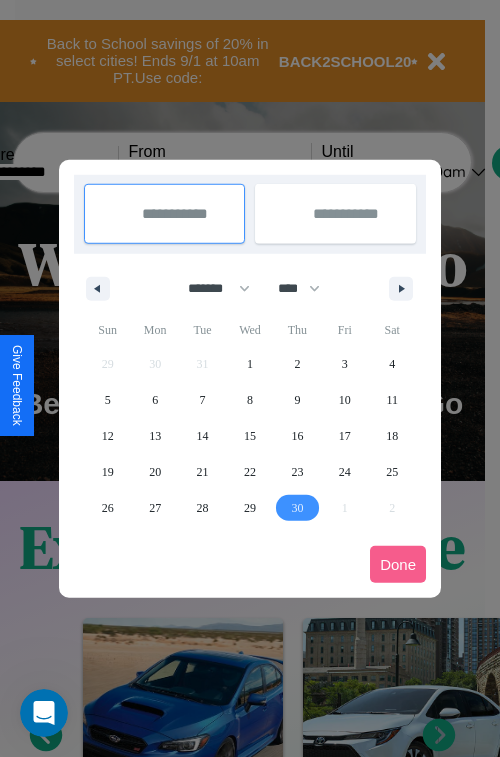 click on "30" at bounding box center [297, 508] 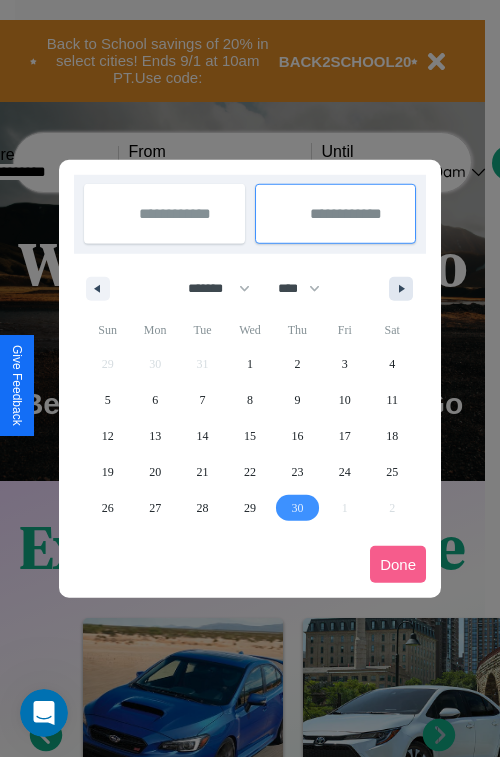 click at bounding box center (405, 289) 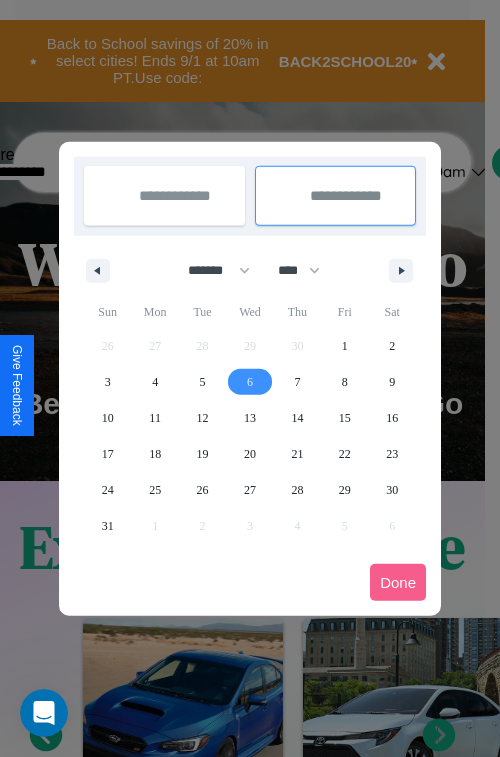 click on "6" at bounding box center (250, 382) 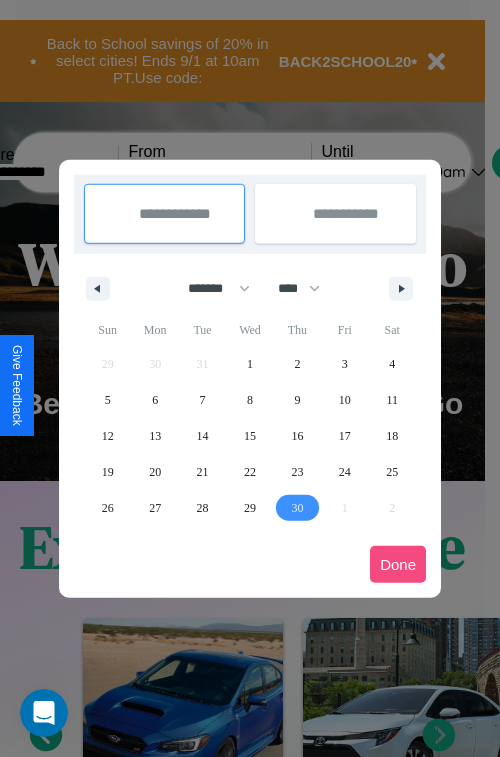 click on "Done" at bounding box center (398, 564) 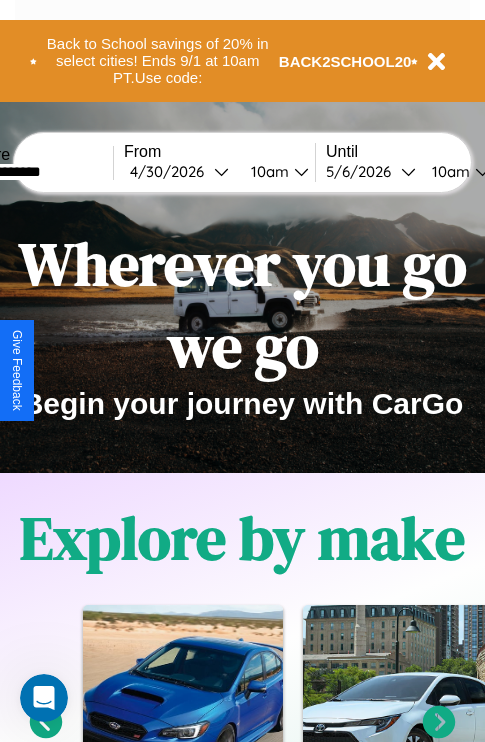 click on "10am" at bounding box center [267, 171] 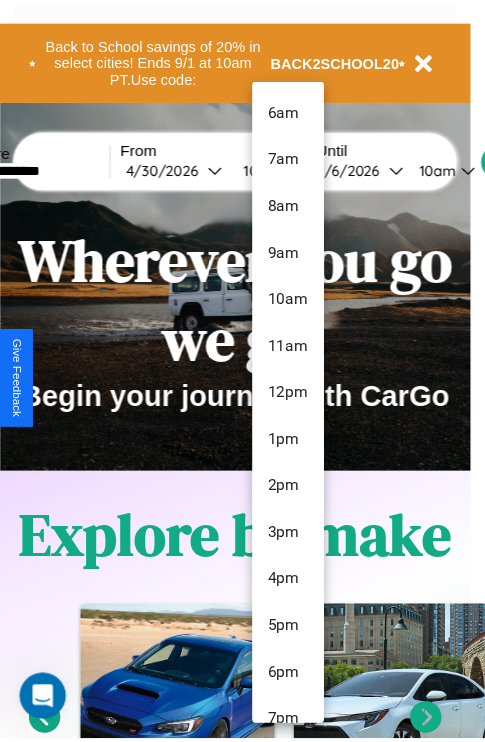 scroll, scrollTop: 211, scrollLeft: 0, axis: vertical 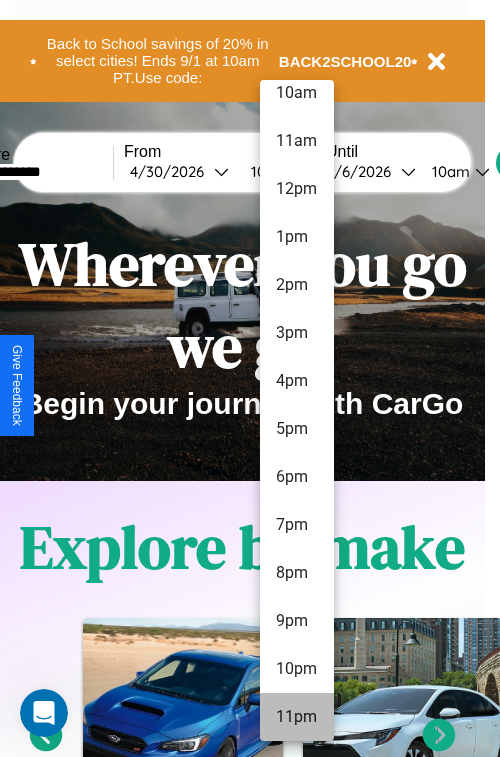 click on "11pm" at bounding box center (297, 717) 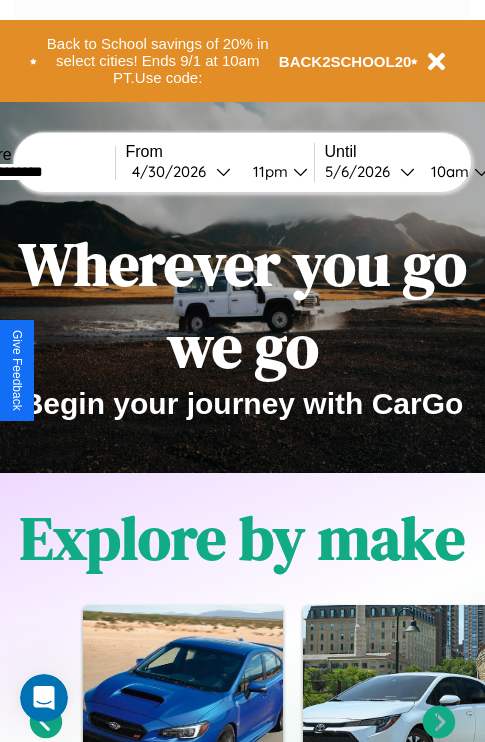 click on "10am" at bounding box center (447, 171) 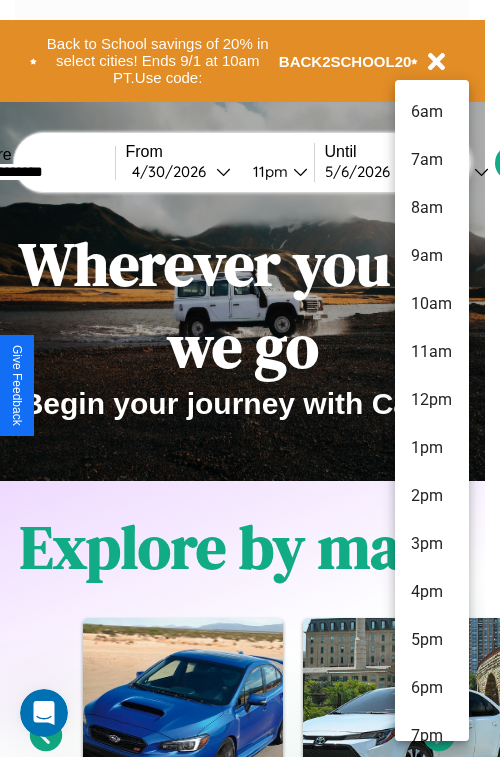 click on "3pm" at bounding box center (432, 544) 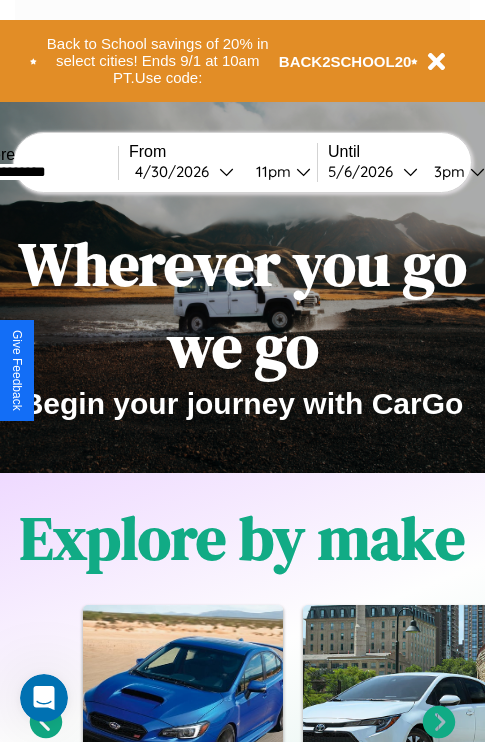 scroll, scrollTop: 0, scrollLeft: 67, axis: horizontal 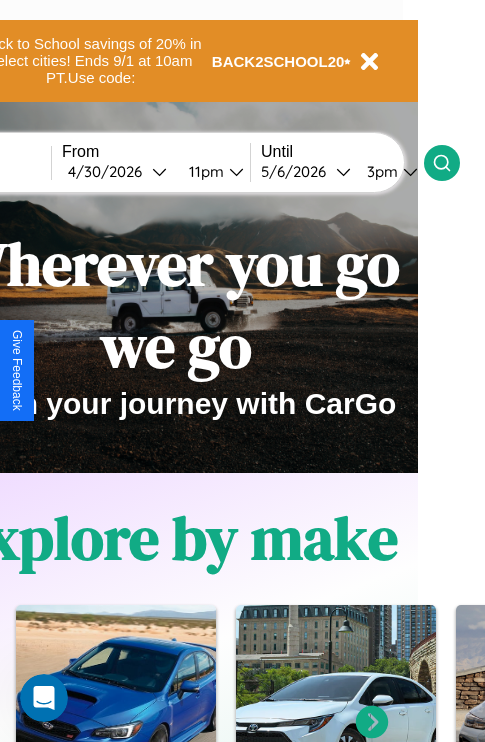 click 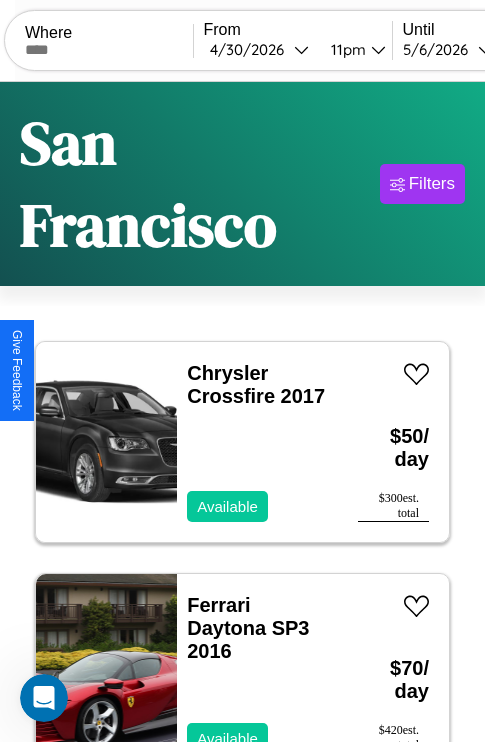 scroll, scrollTop: 74, scrollLeft: 0, axis: vertical 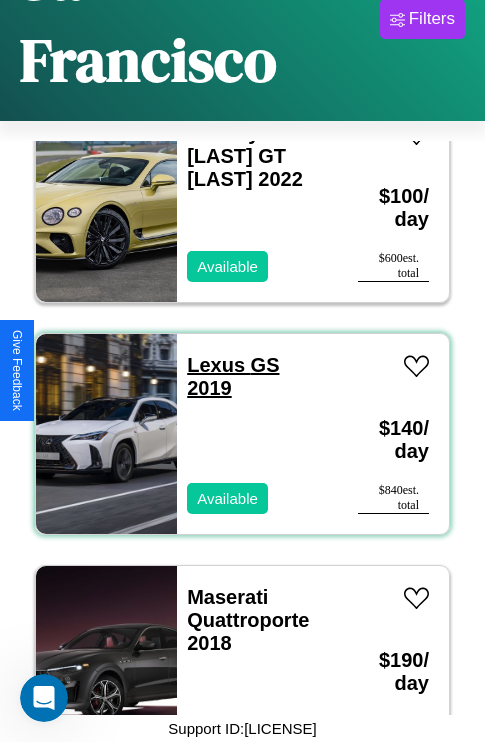 click on "Lexus   GS   2019" at bounding box center (233, 376) 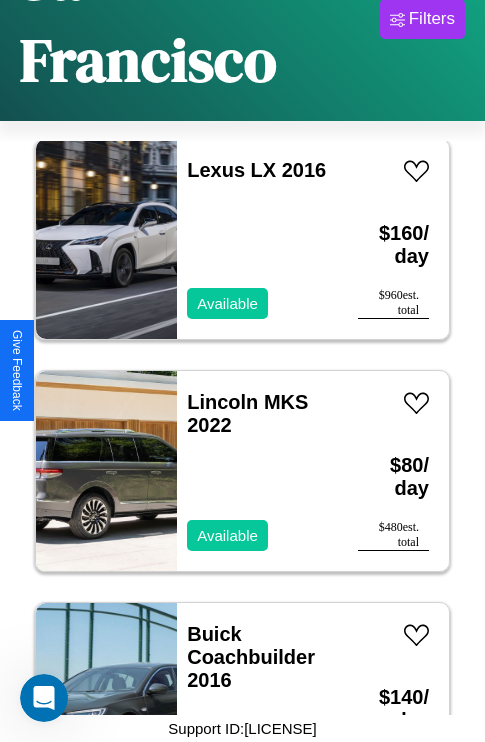 scroll, scrollTop: 539, scrollLeft: 0, axis: vertical 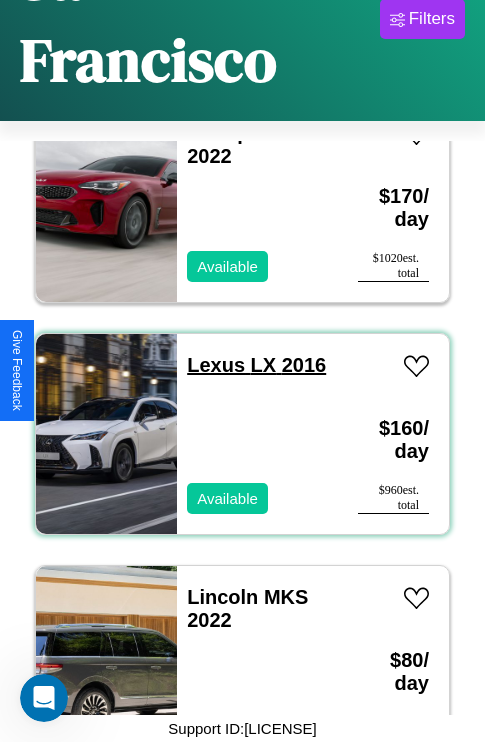 click on "Lexus   LX   2016" at bounding box center [256, 365] 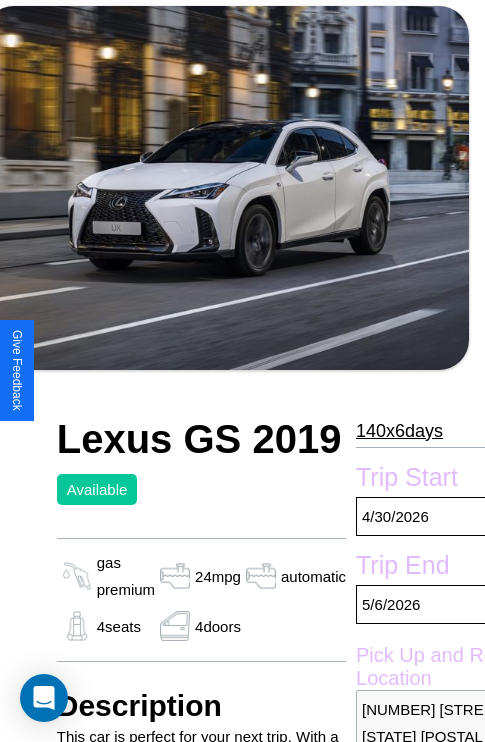 scroll, scrollTop: 499, scrollLeft: 107, axis: both 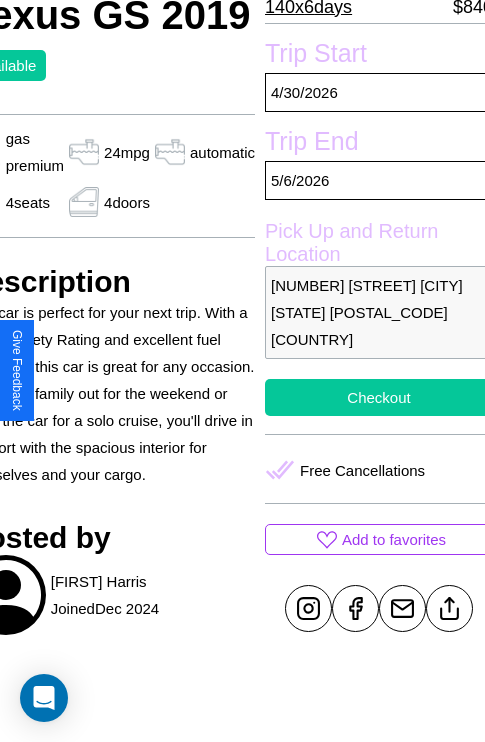 click on "Checkout" at bounding box center (379, 397) 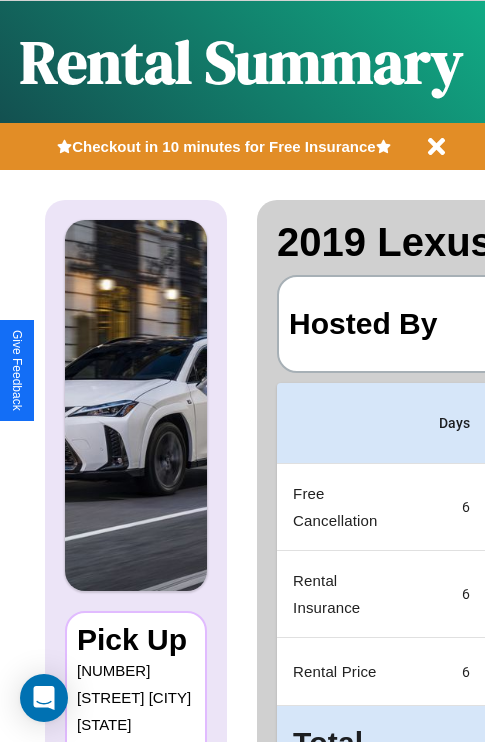 scroll, scrollTop: 0, scrollLeft: 378, axis: horizontal 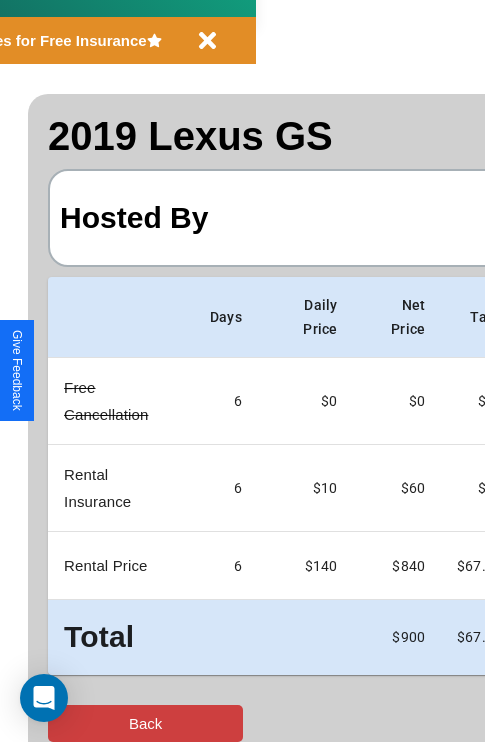 click on "Back" at bounding box center (145, 723) 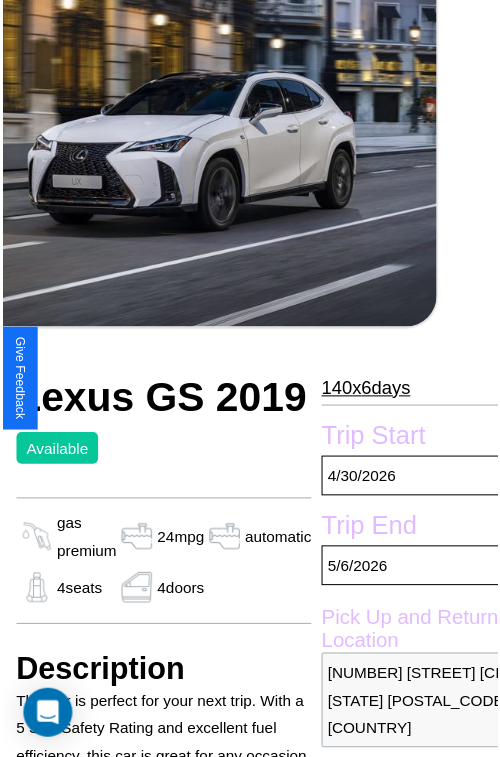 scroll, scrollTop: 221, scrollLeft: 107, axis: both 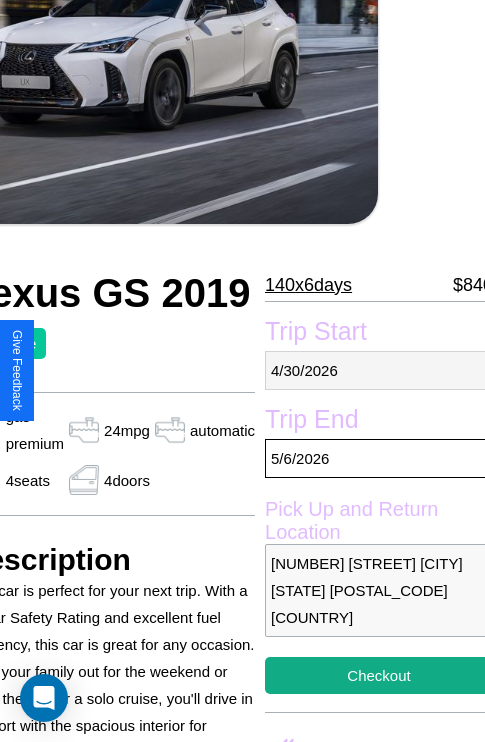 click on "4 / 30 / 2026" at bounding box center [379, 370] 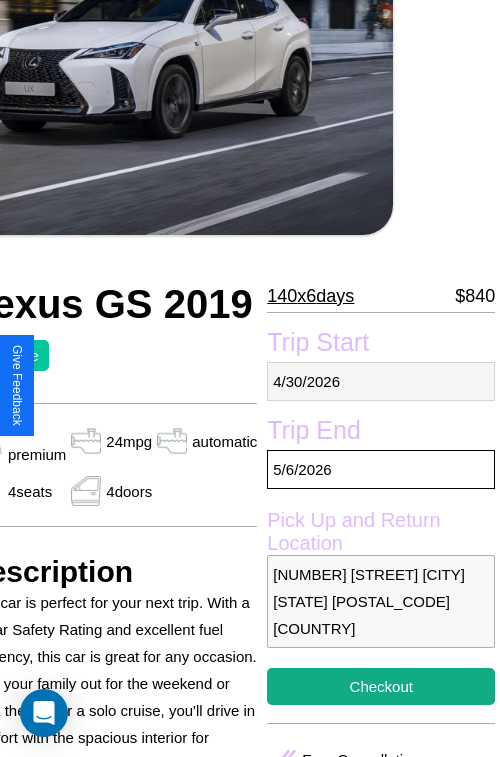 select on "*" 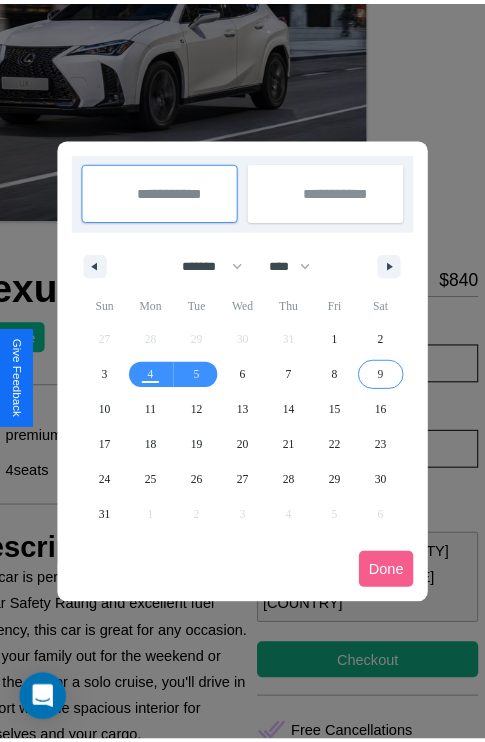 scroll, scrollTop: 0, scrollLeft: 107, axis: horizontal 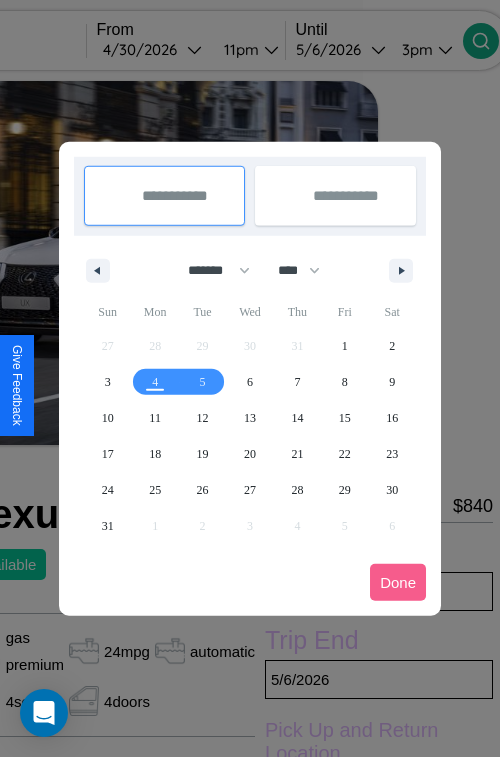 click at bounding box center (250, 378) 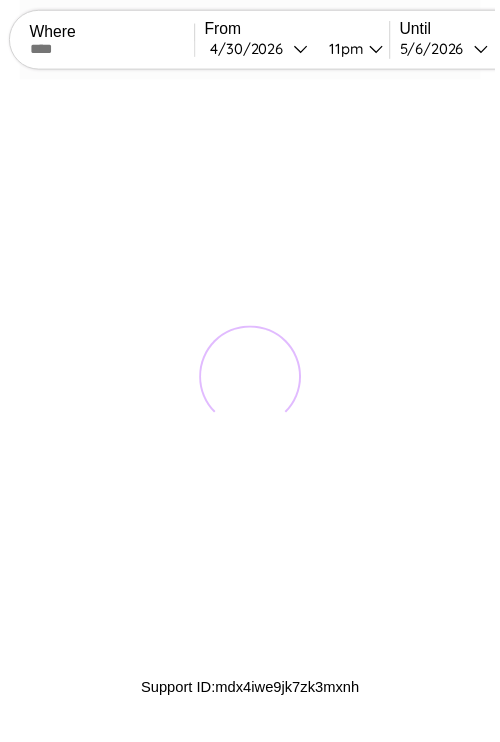scroll, scrollTop: 0, scrollLeft: 0, axis: both 